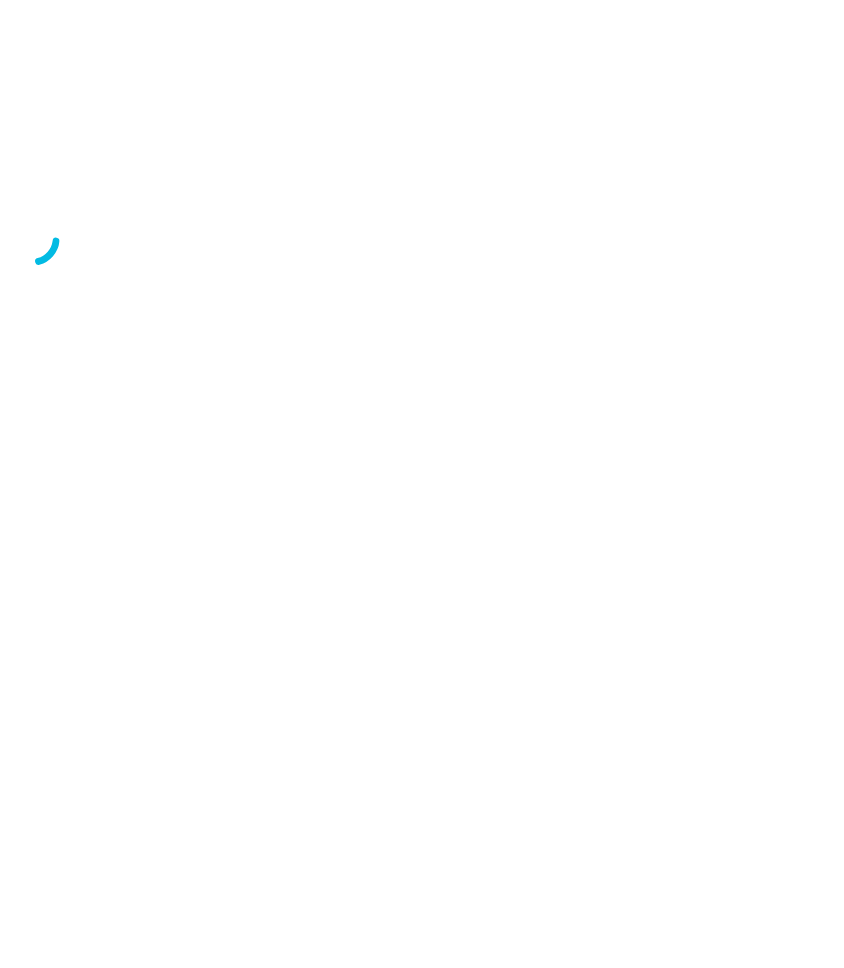 scroll, scrollTop: 0, scrollLeft: 0, axis: both 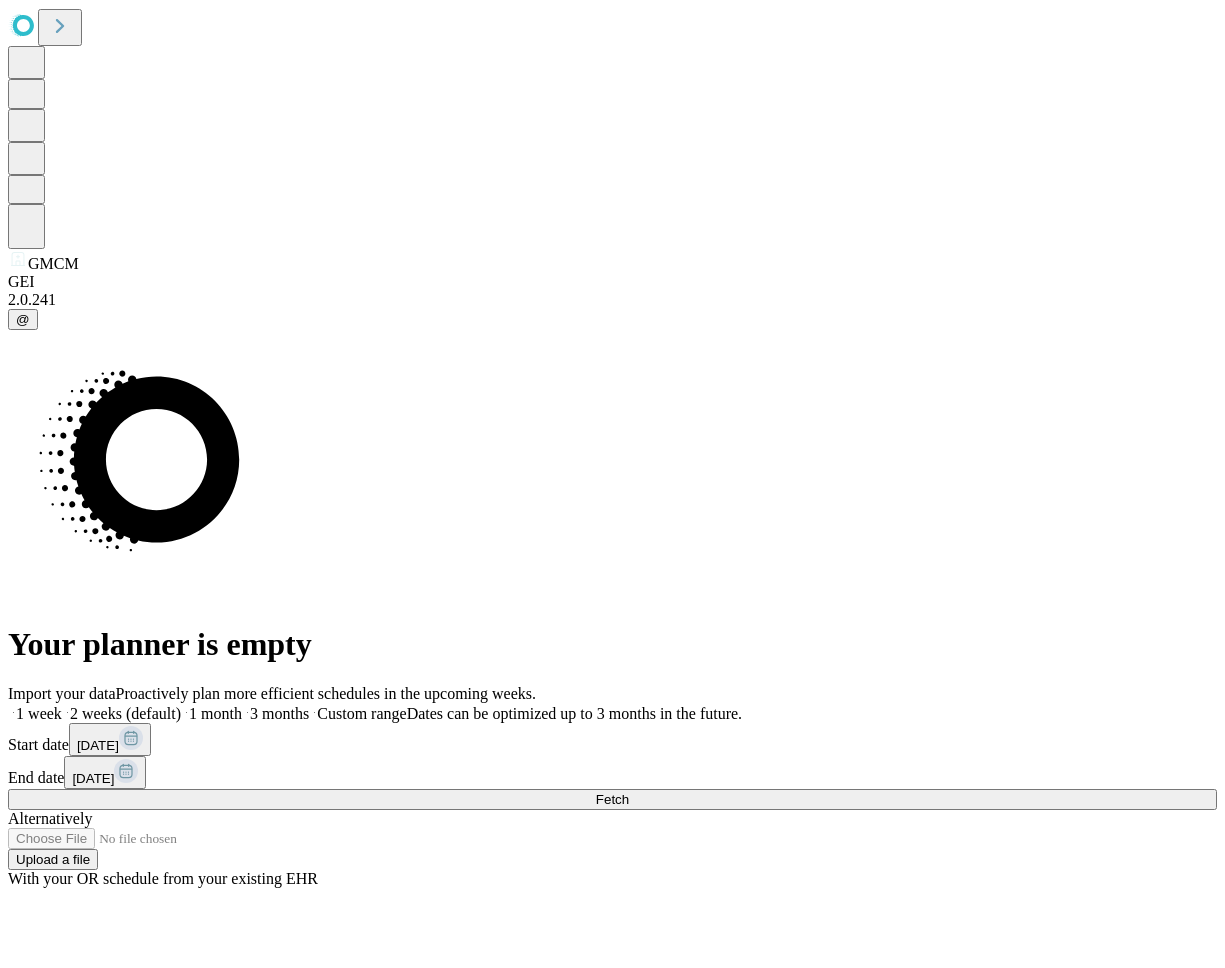 click on "Fetch" at bounding box center [612, 799] 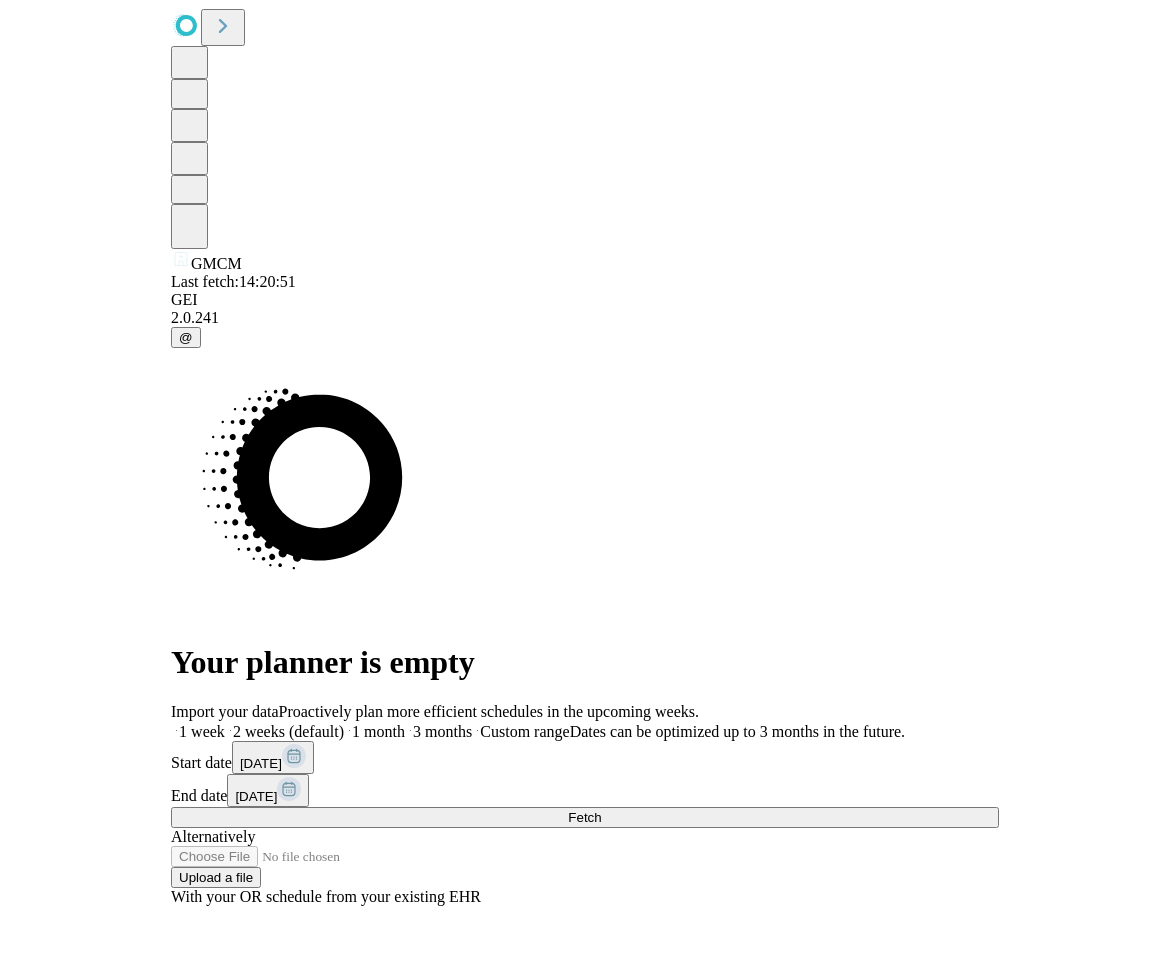 scroll, scrollTop: 1, scrollLeft: 0, axis: vertical 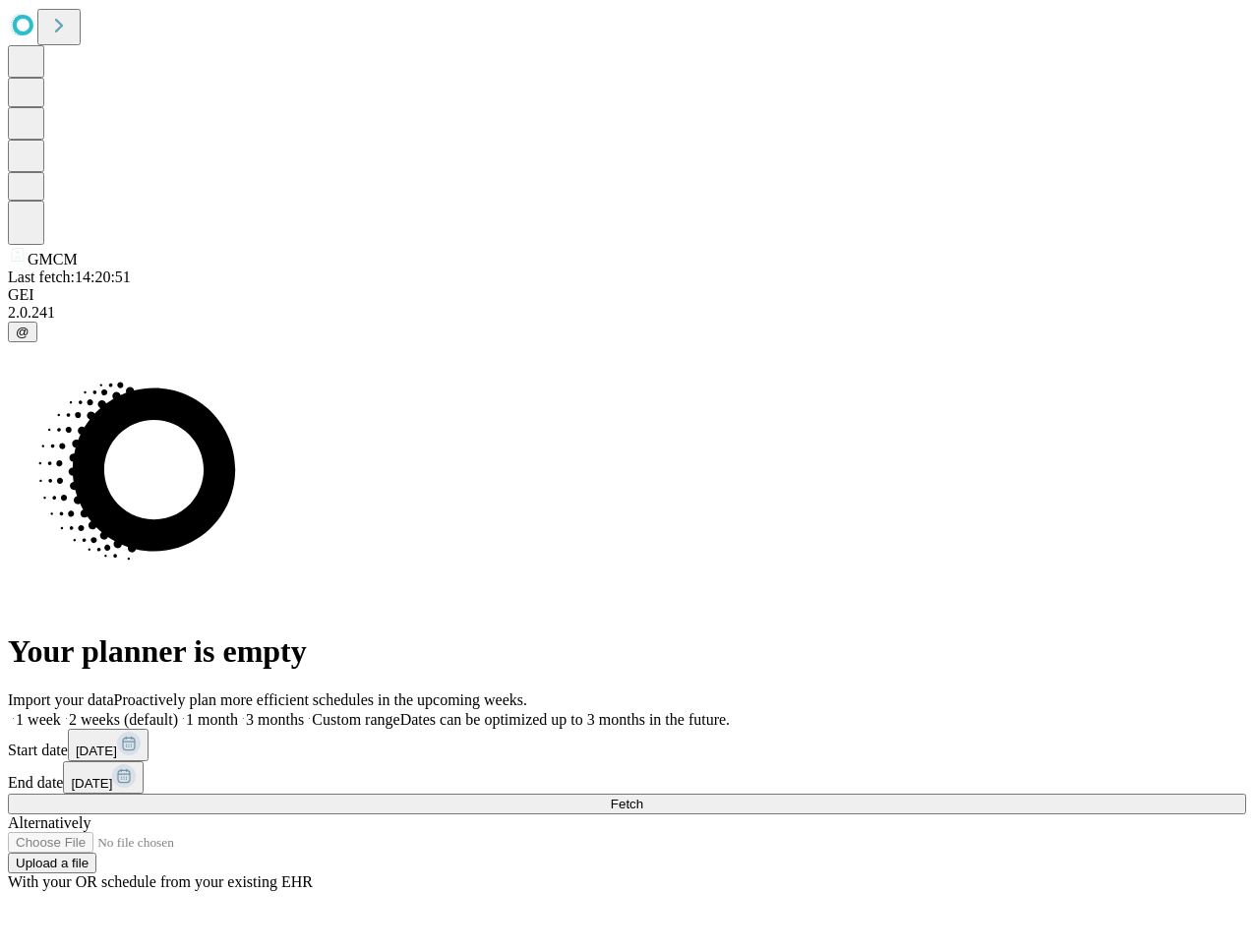 click on "Fetch" at bounding box center (627, 803) 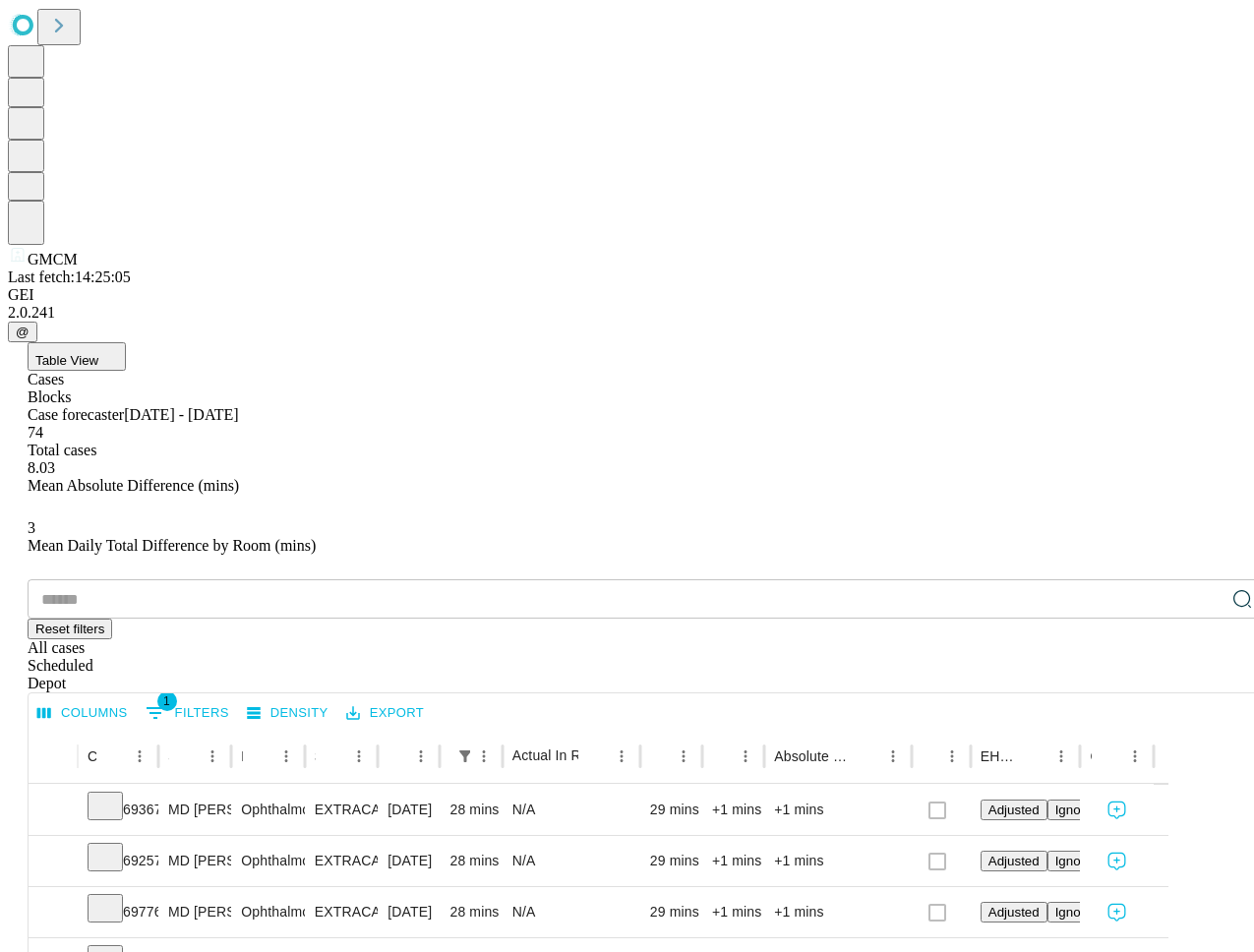 click on "Table View" at bounding box center (67, 360) 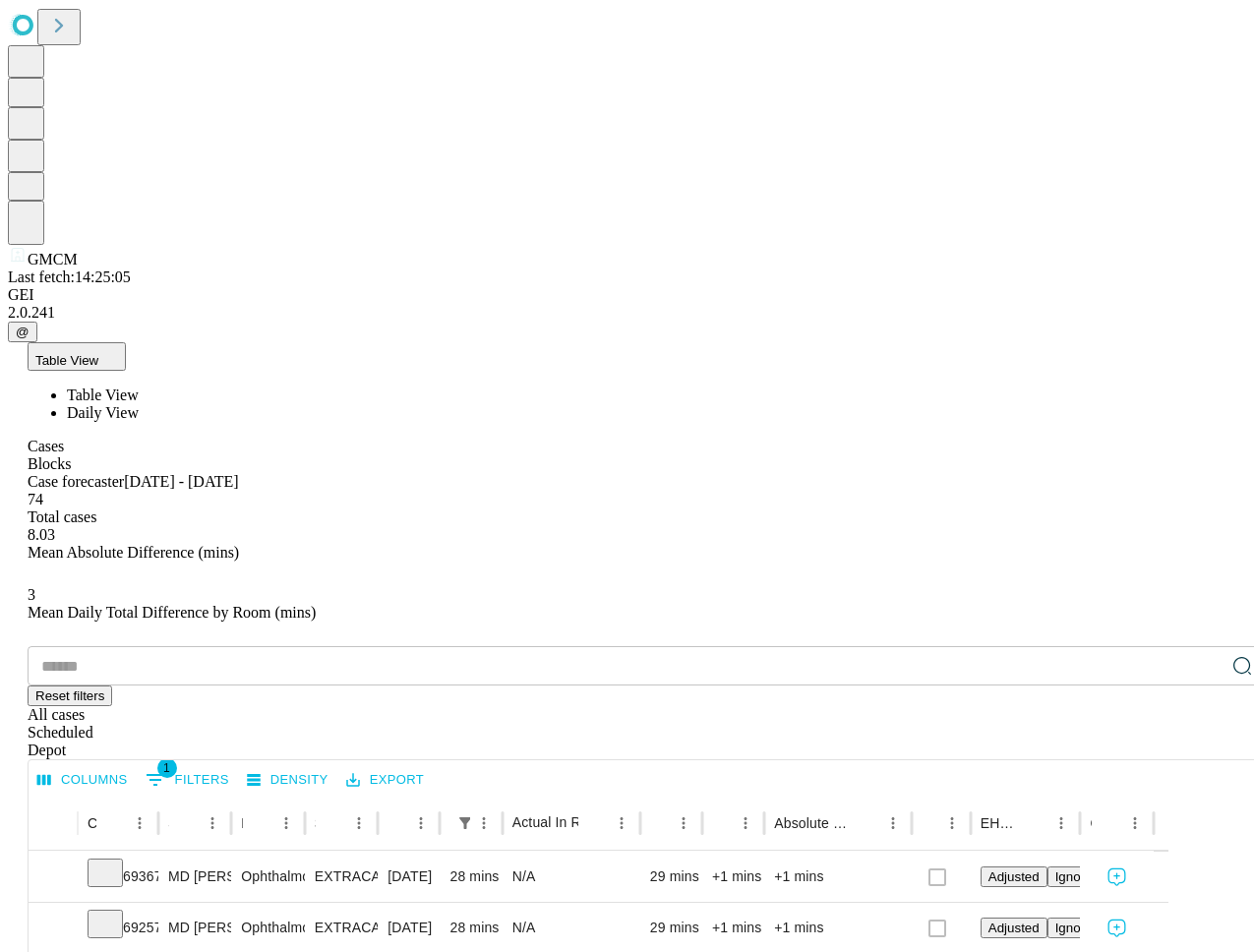 click on "Daily View" at bounding box center (102, 412) 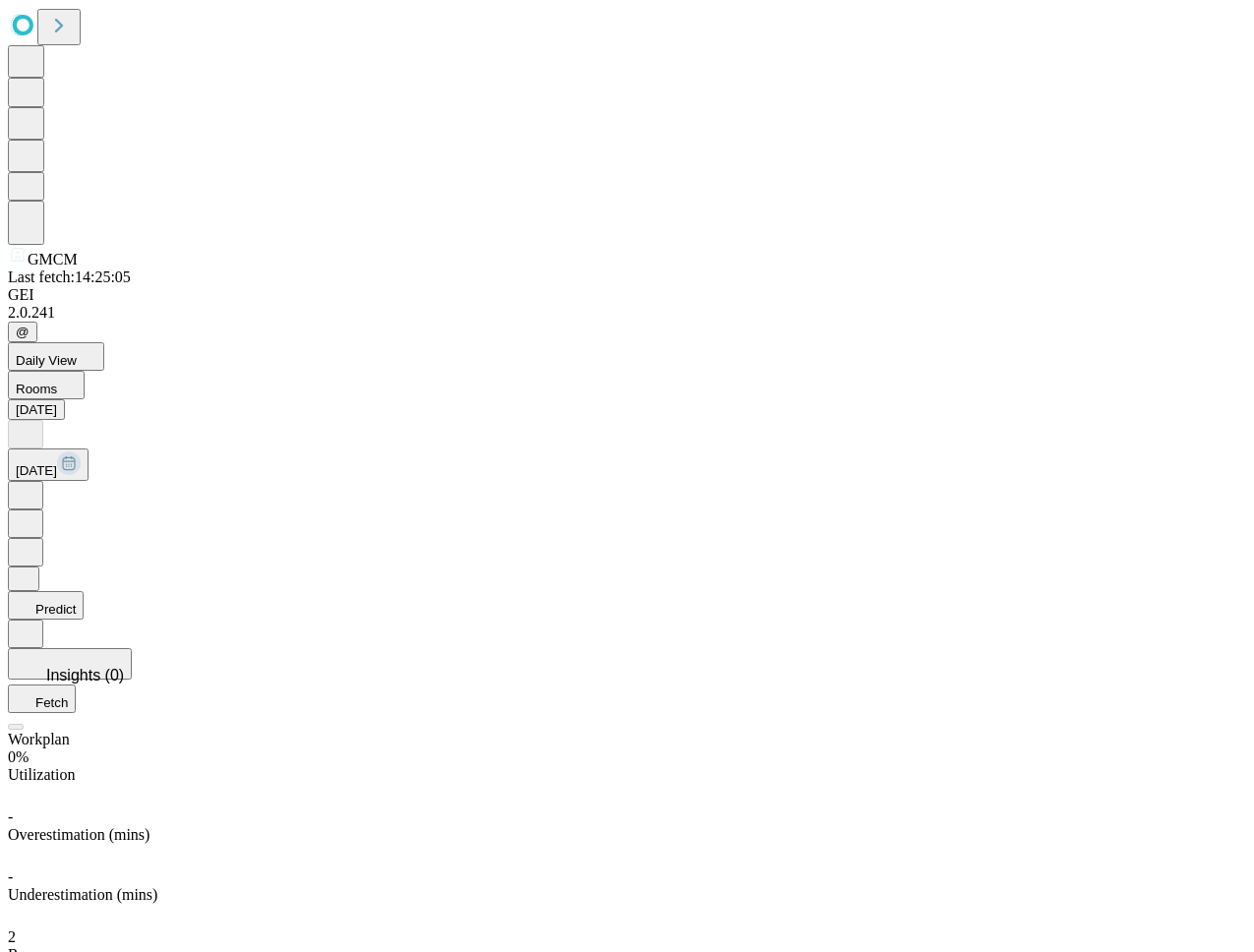click on "Daily View Rooms [DATE] [DATE] Predict Insights (0) Fetch" 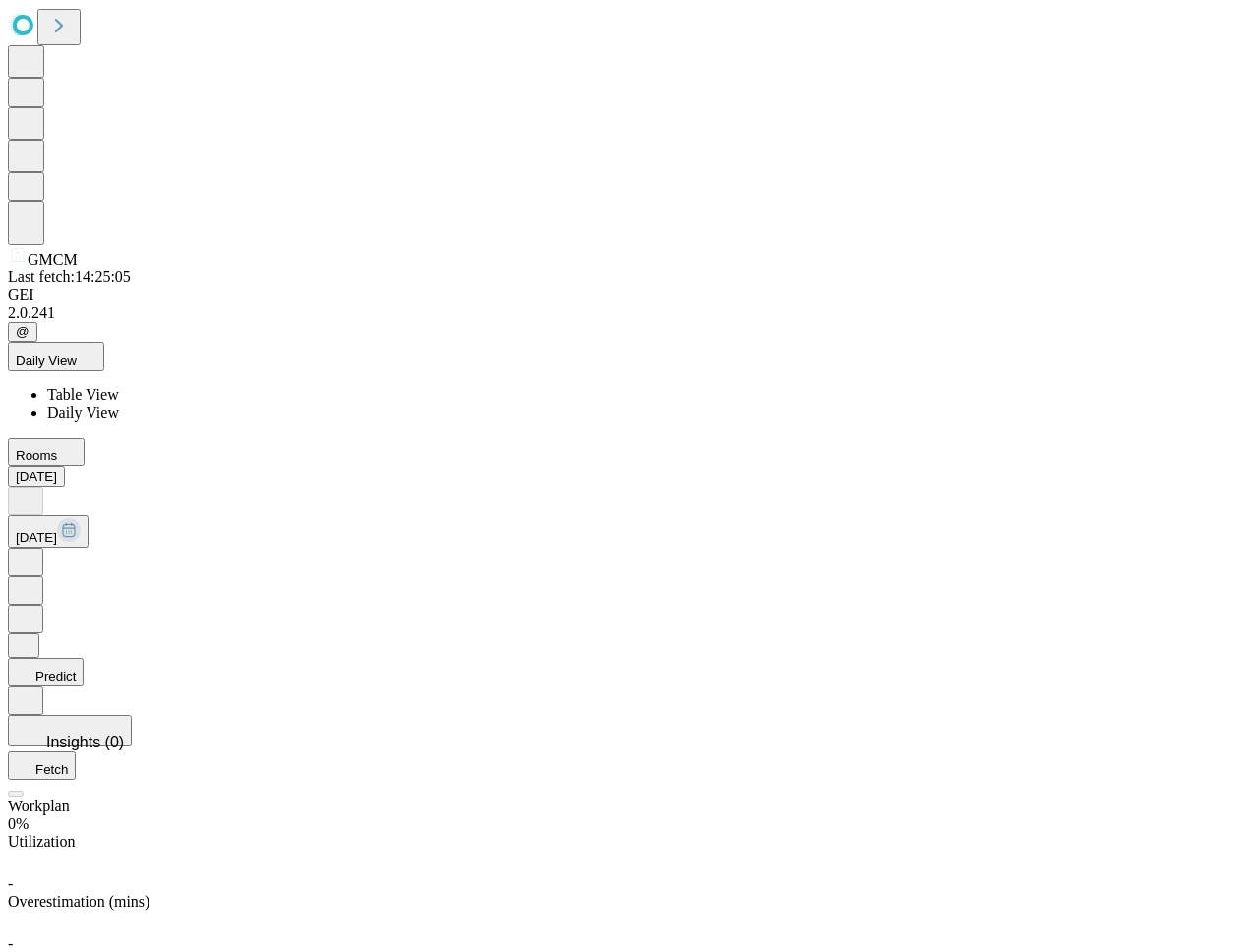 click on "Table View" at bounding box center [83, 394] 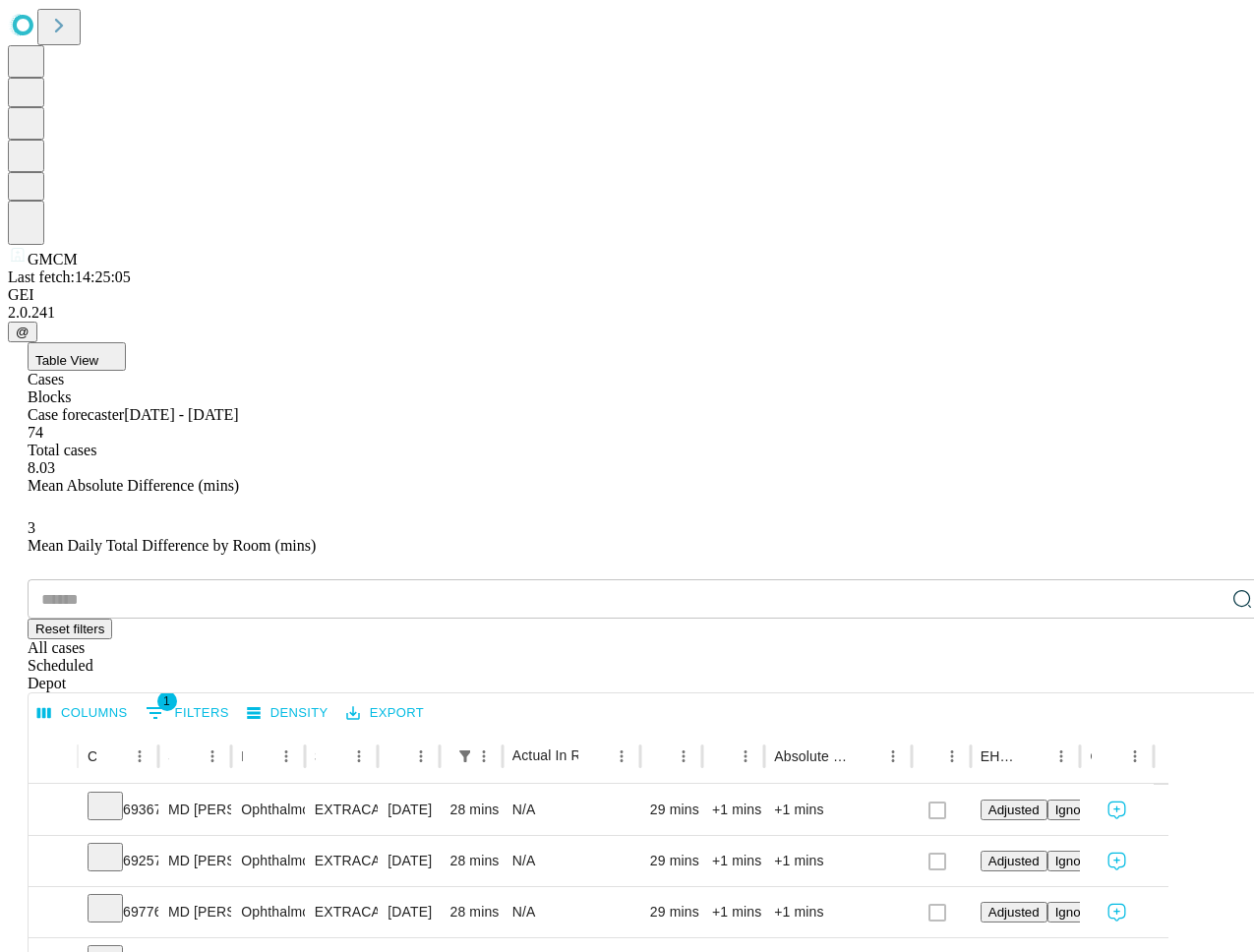 click on "All cases" at bounding box center [646, 648] 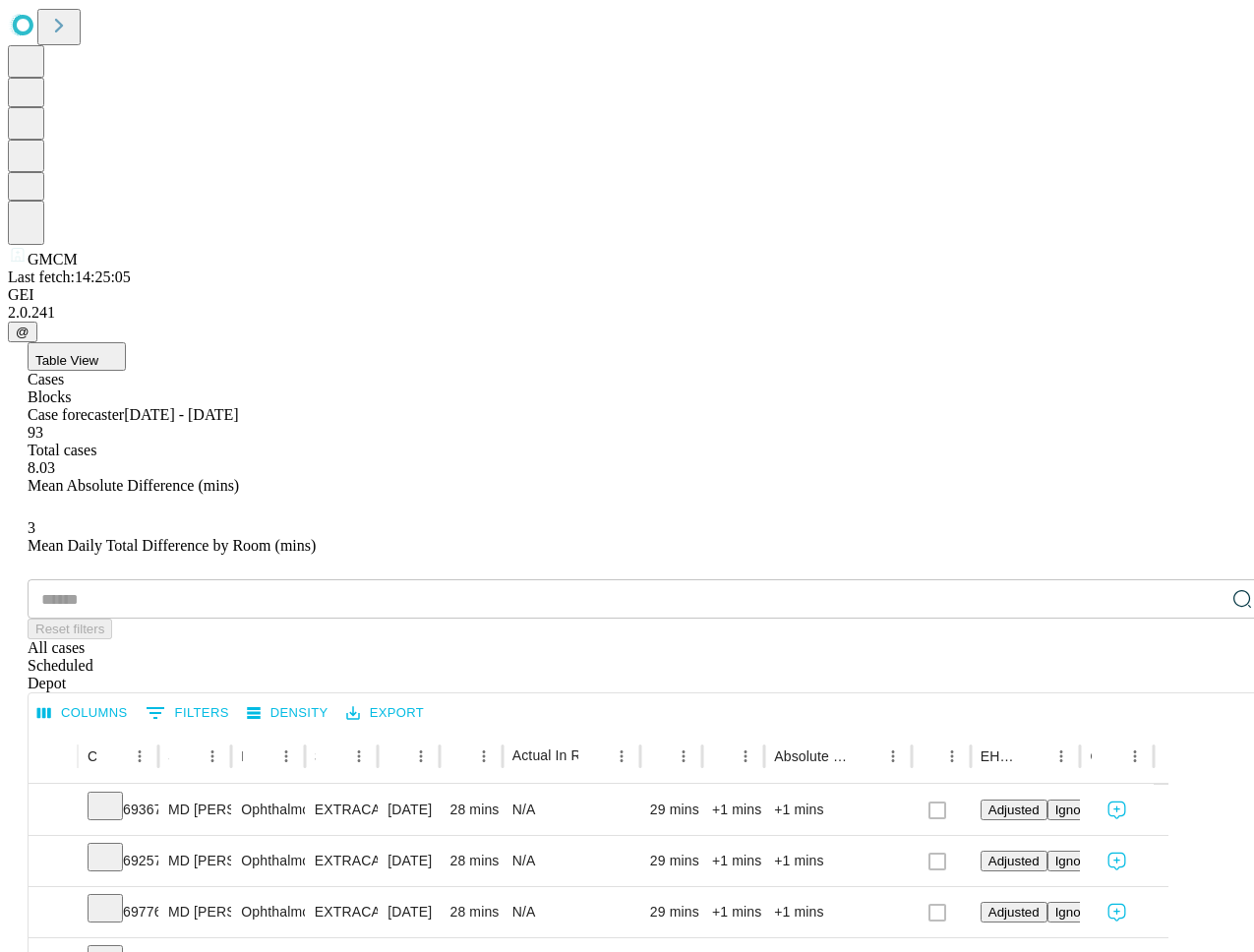 click on "Scheduled" at bounding box center (646, 666) 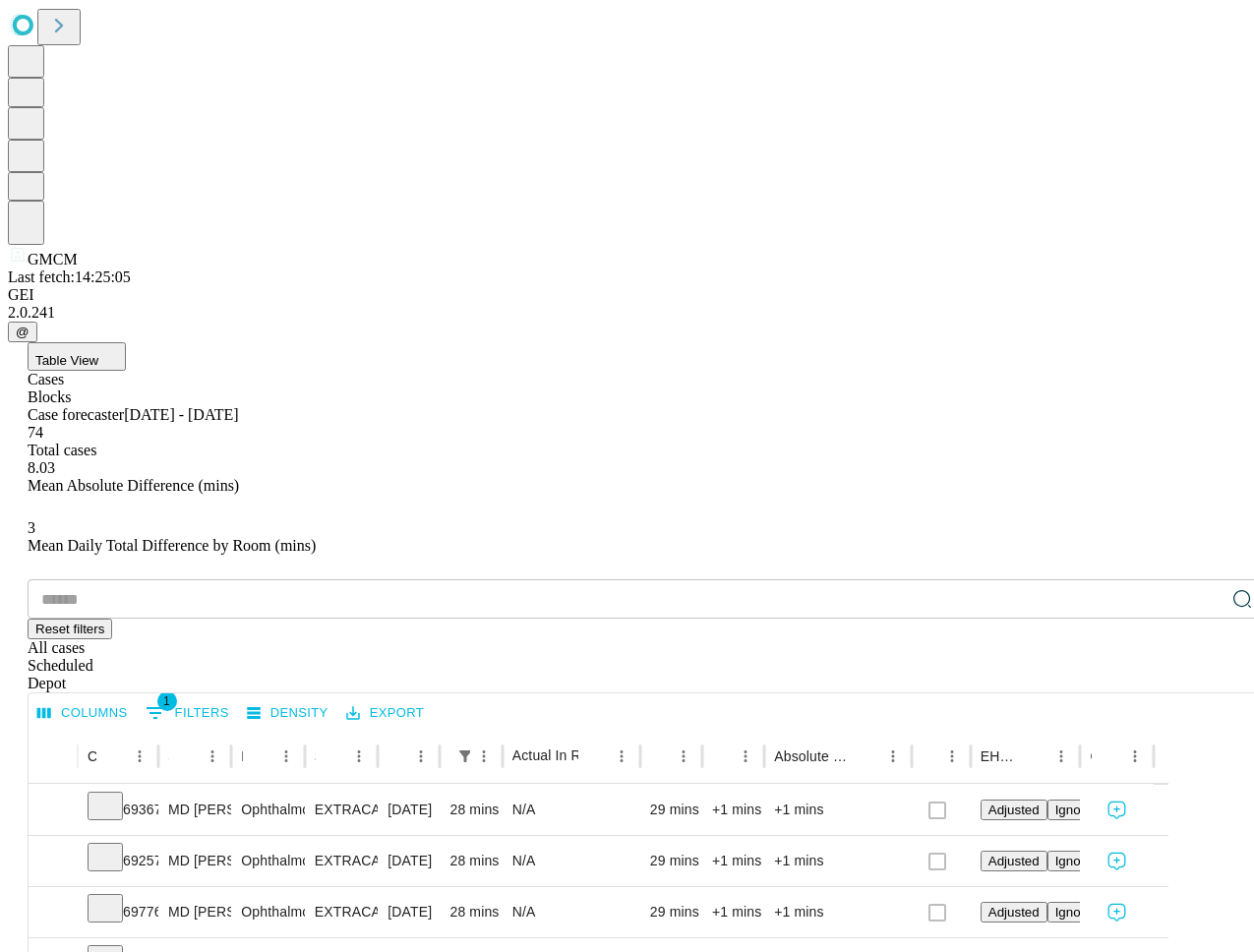 click on "Reset filters" at bounding box center [70, 628] 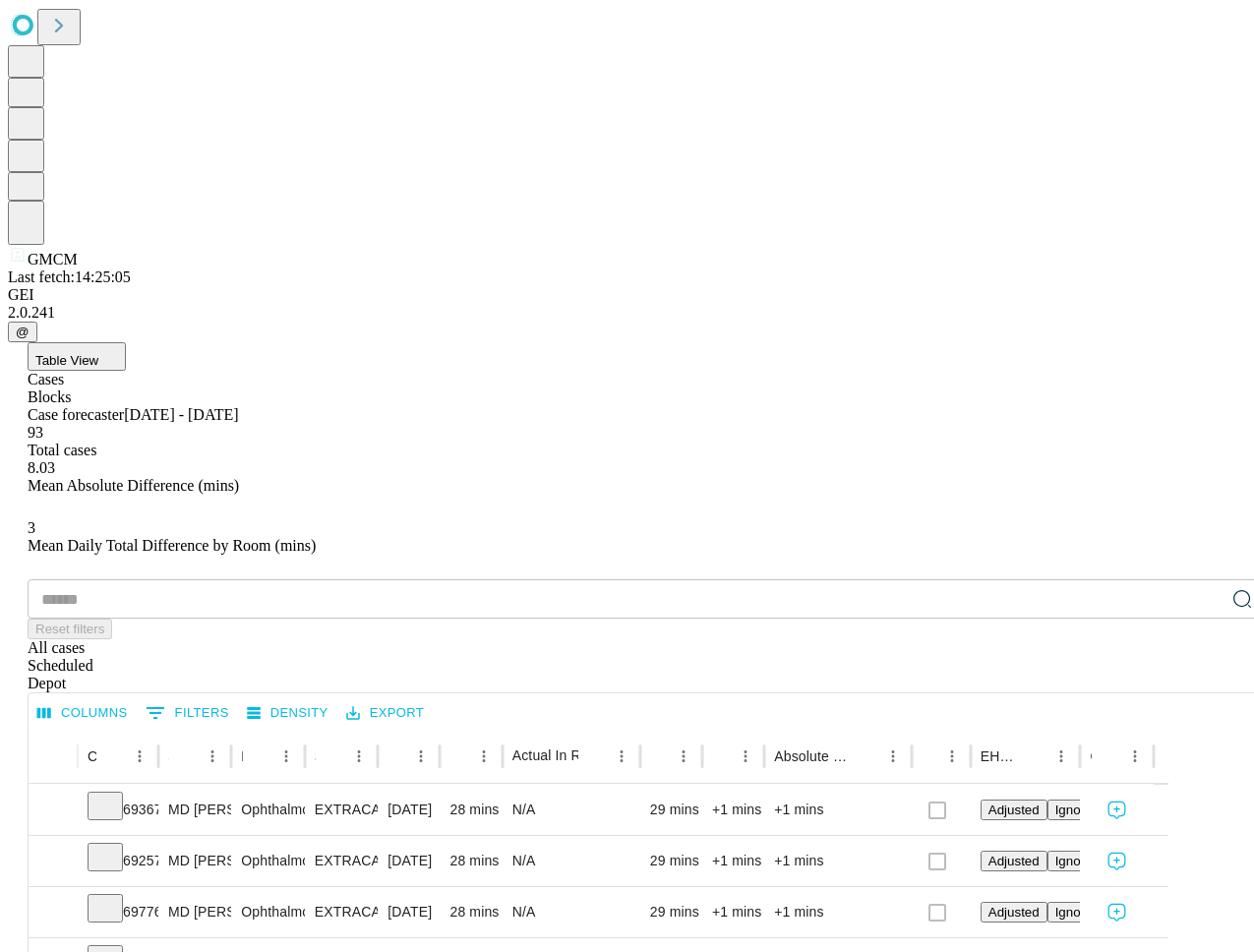scroll, scrollTop: 164, scrollLeft: 0, axis: vertical 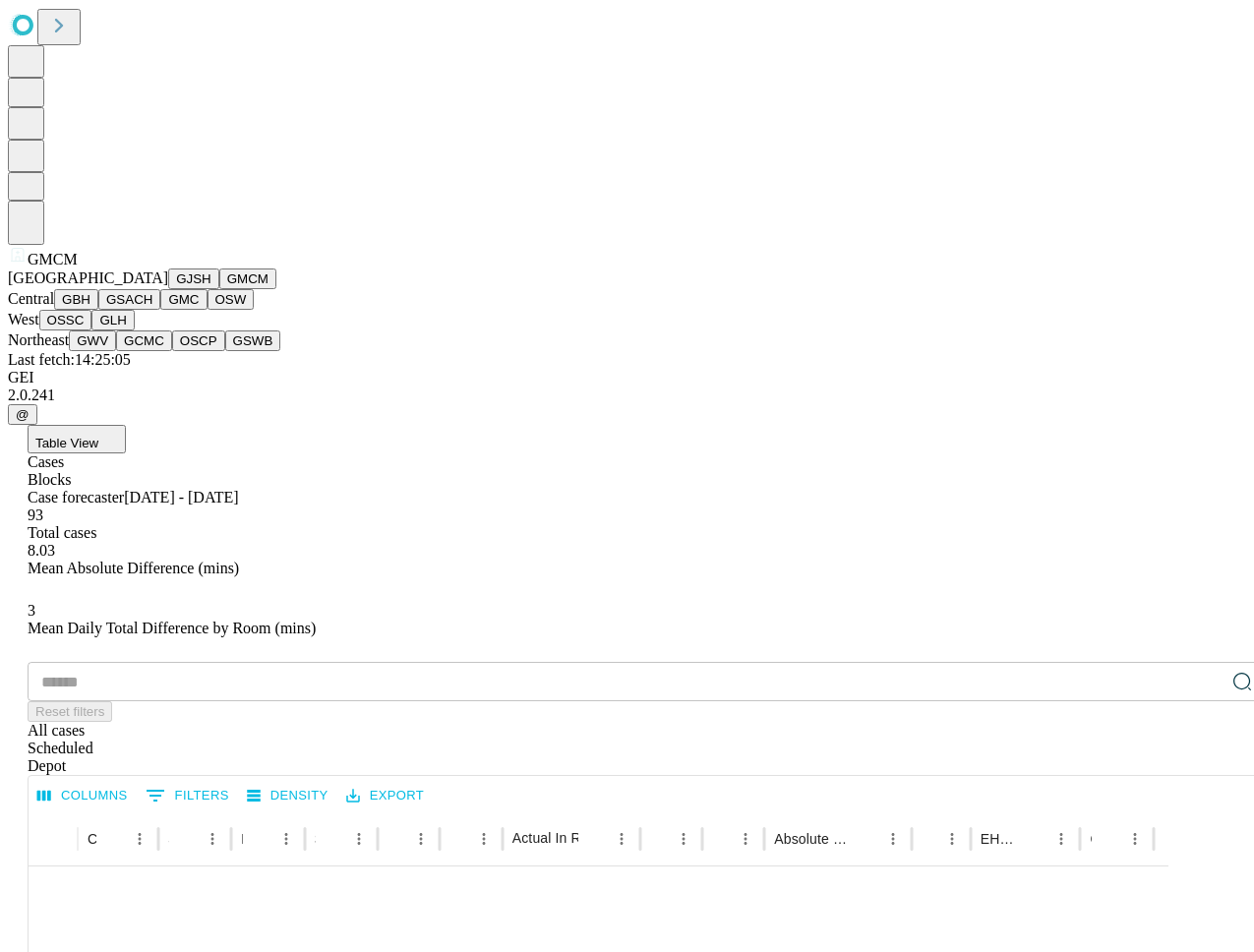 click on "GMC" at bounding box center [183, 299] 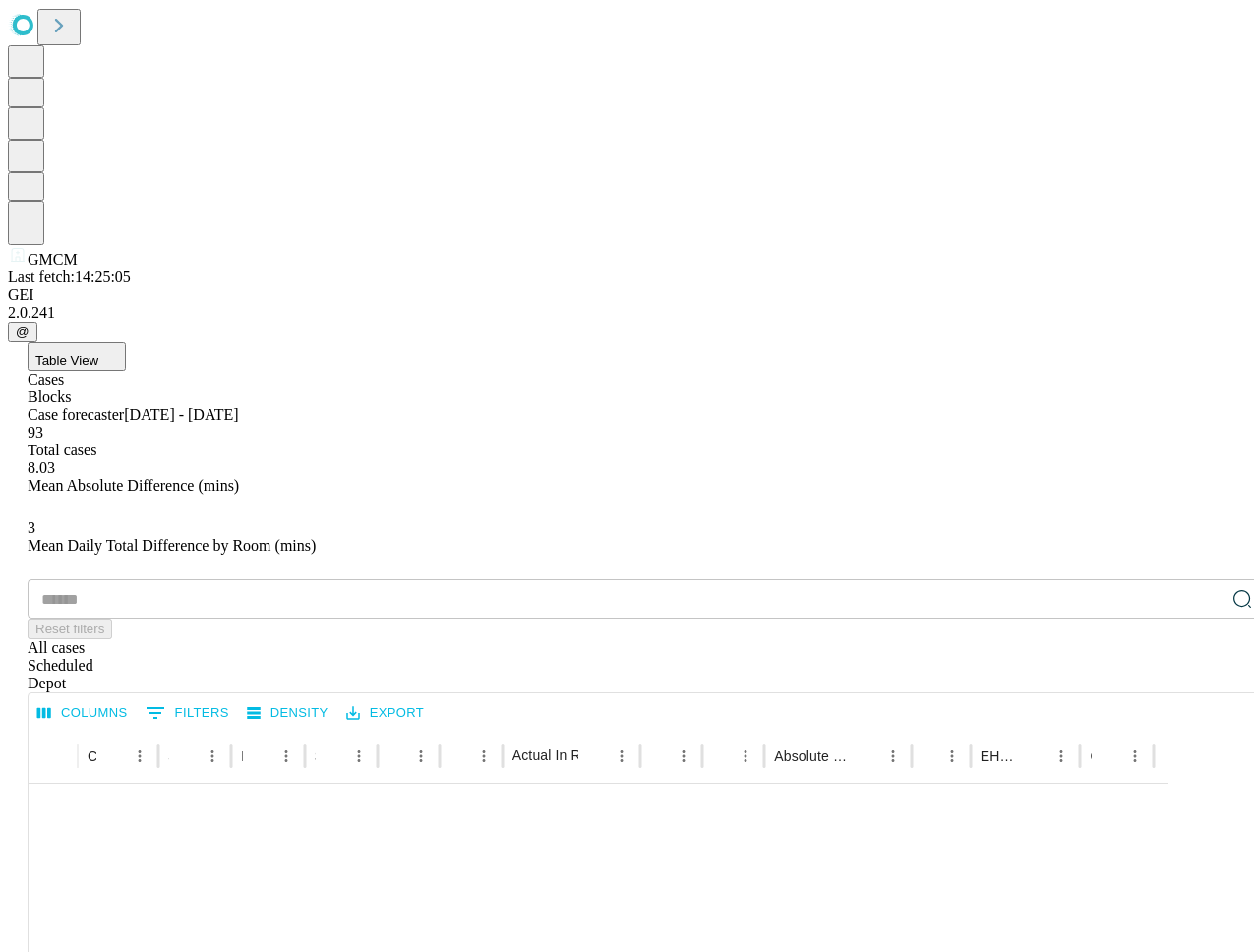click on "Confirm" at bounding box center [95, 3582] 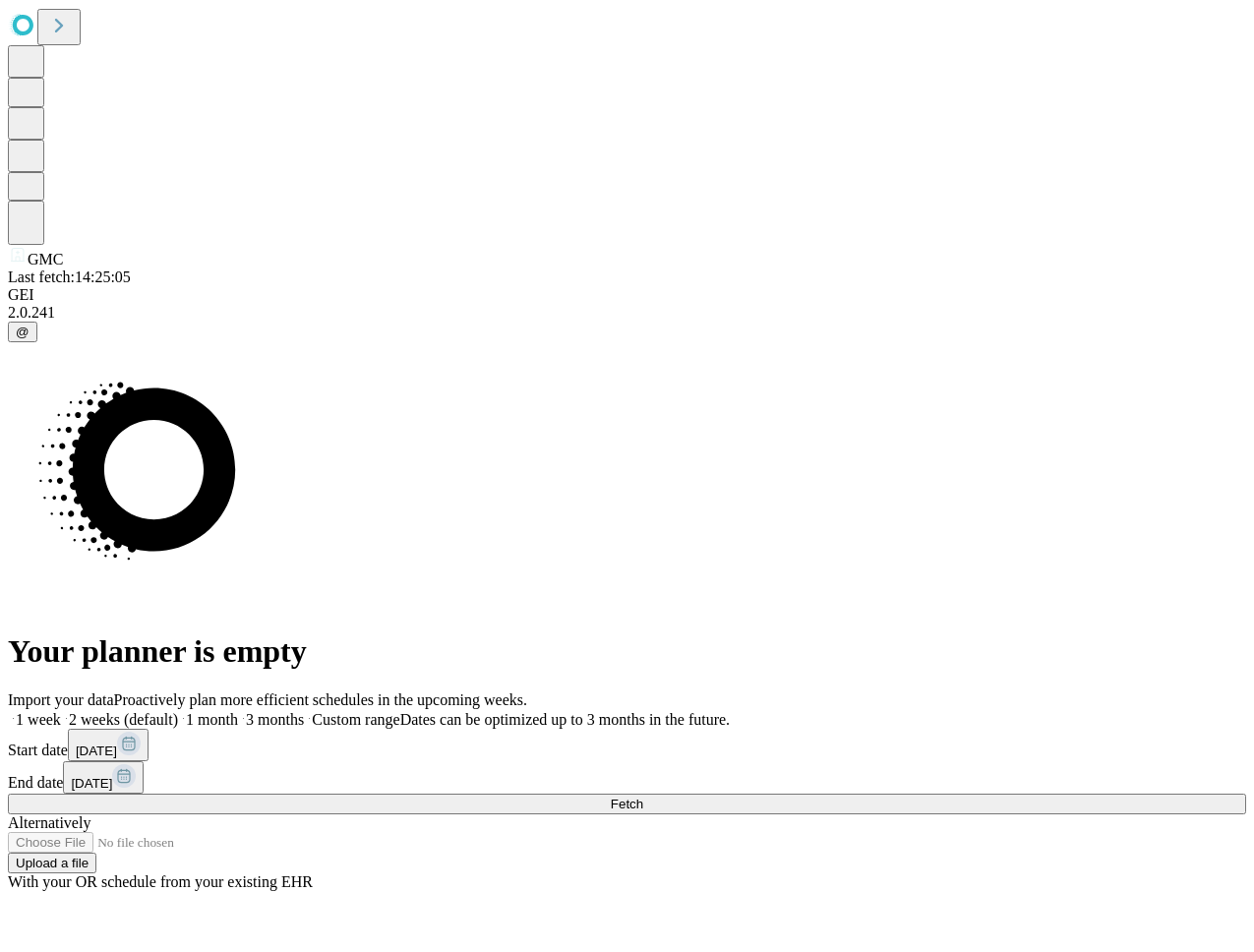 click on "Fetch" at bounding box center [627, 803] 